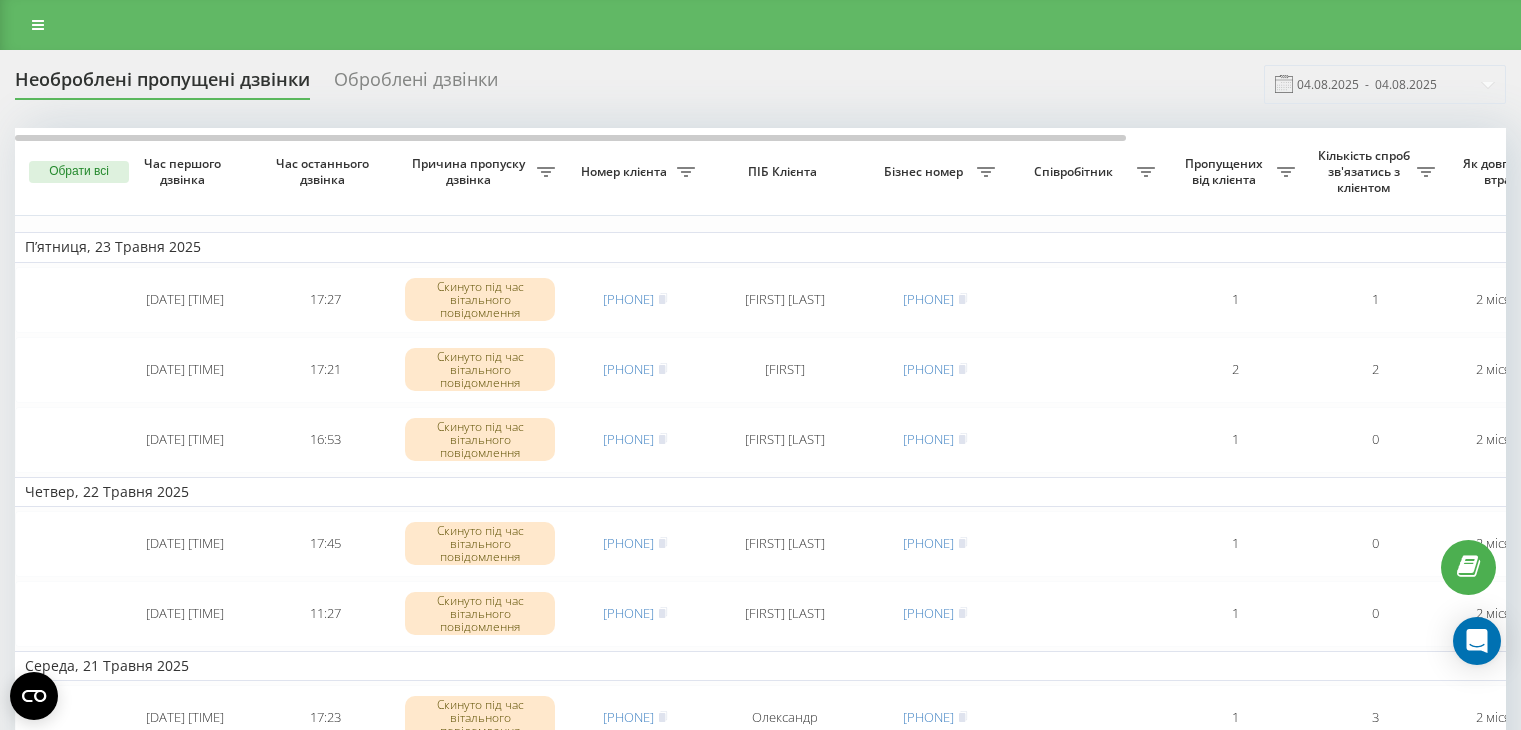 scroll, scrollTop: 0, scrollLeft: 0, axis: both 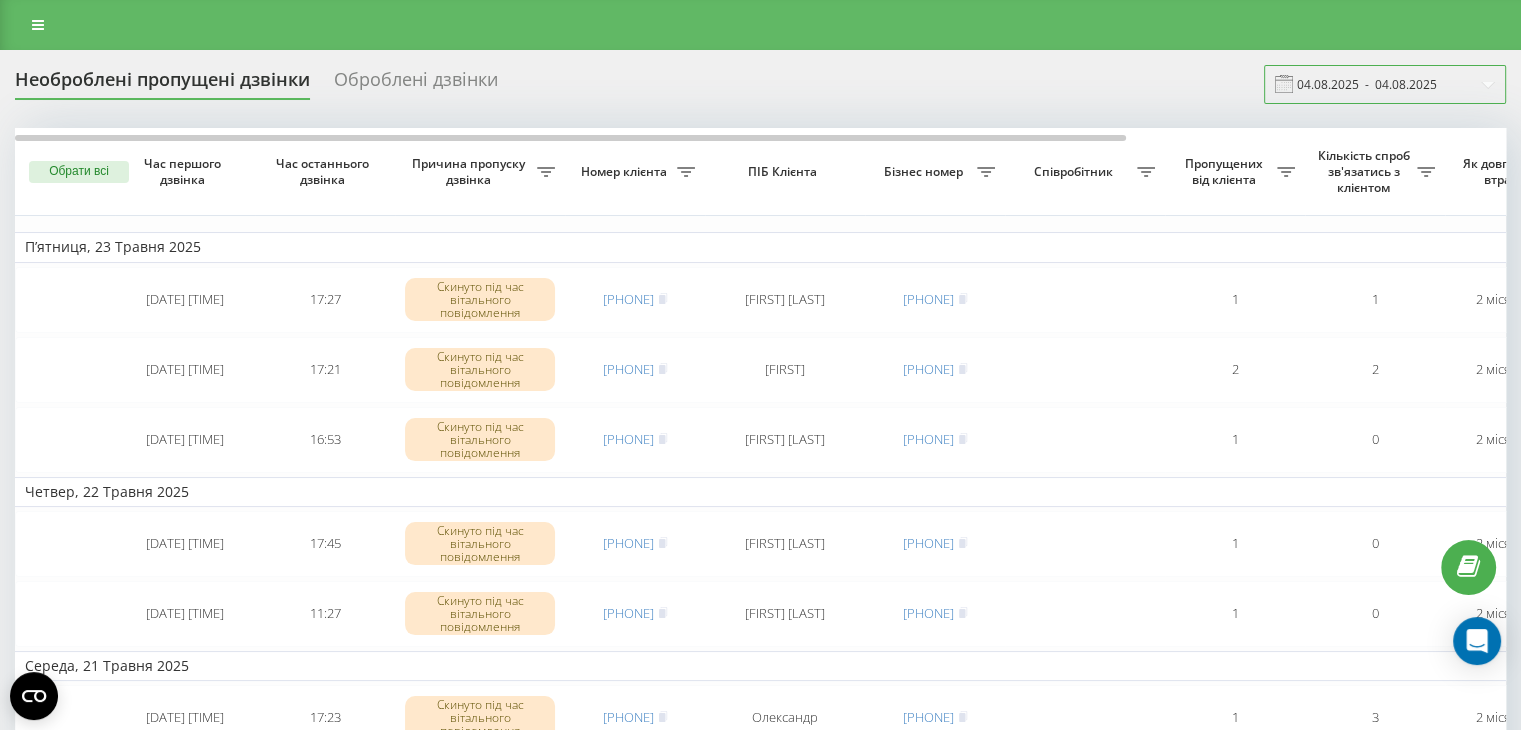 click on "04.08.2025  -  04.08.2025" at bounding box center [1385, 84] 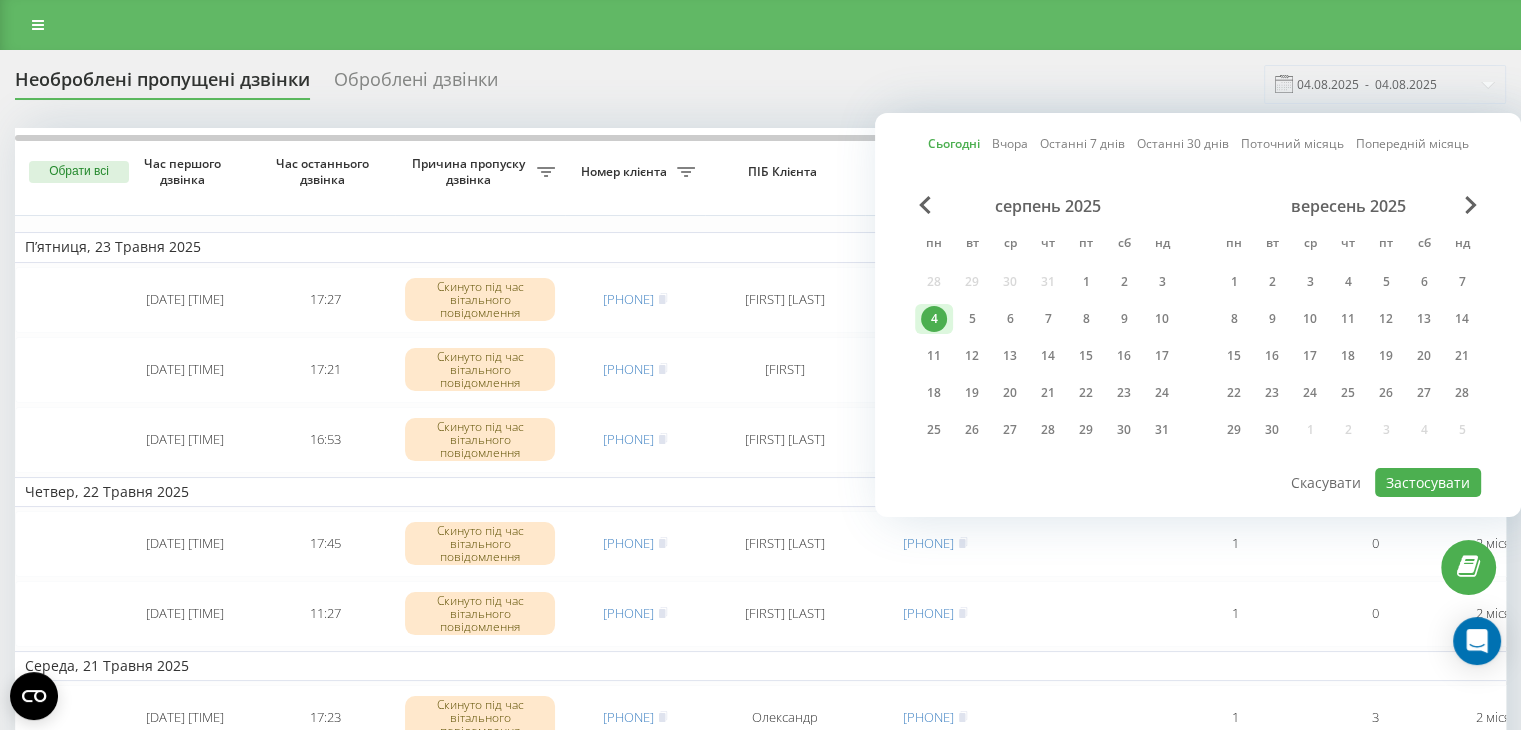 click on "4" at bounding box center (934, 319) 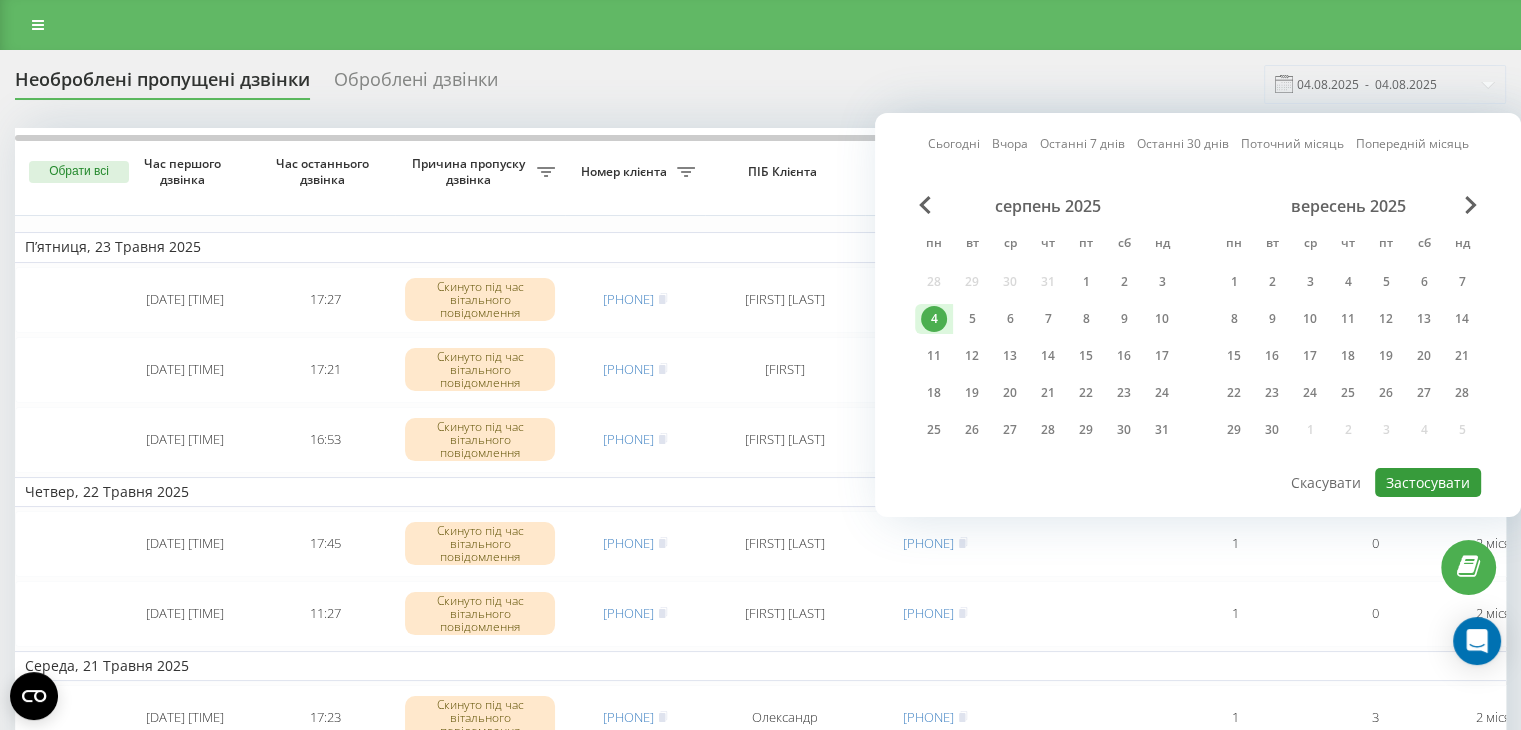 click on "Застосувати" at bounding box center [1428, 482] 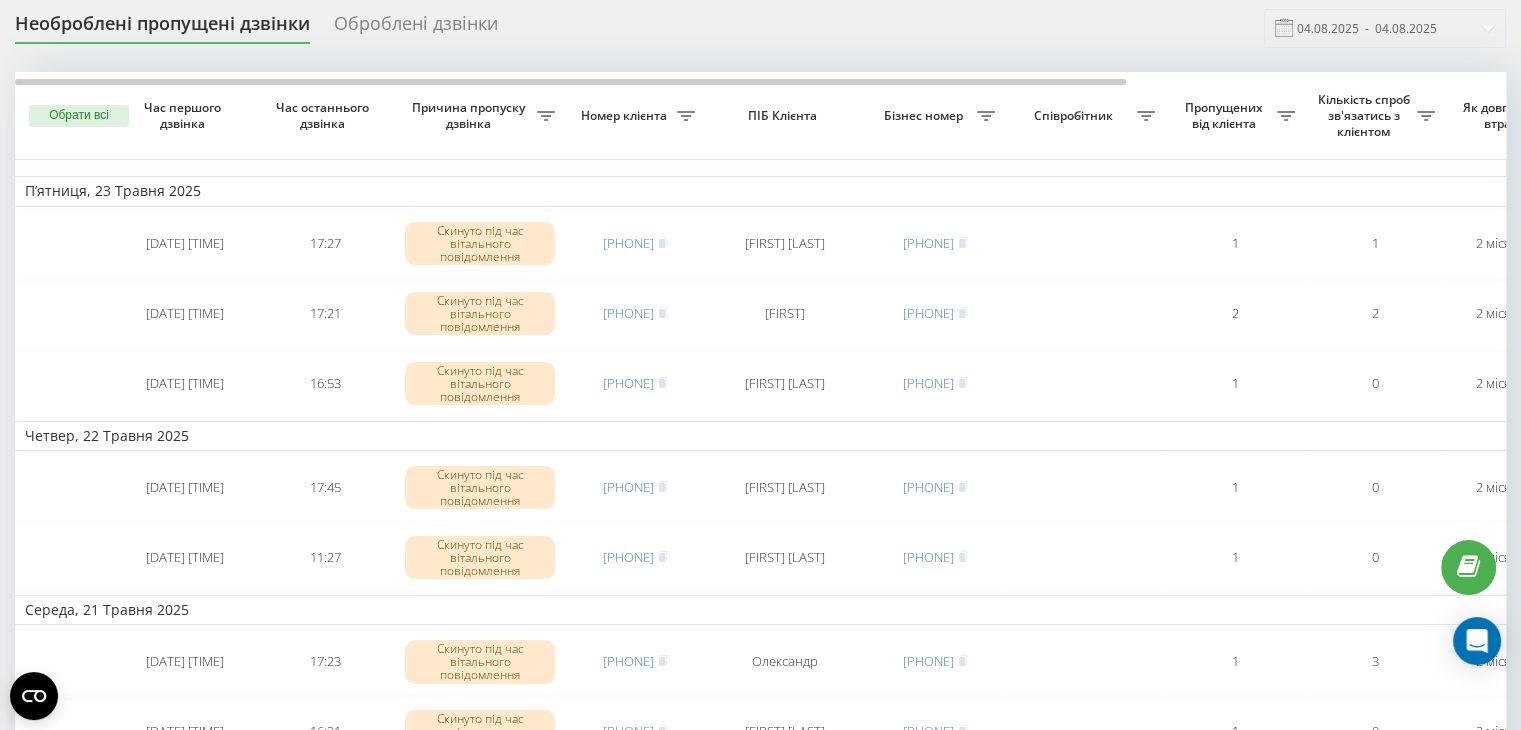 scroll, scrollTop: 0, scrollLeft: 0, axis: both 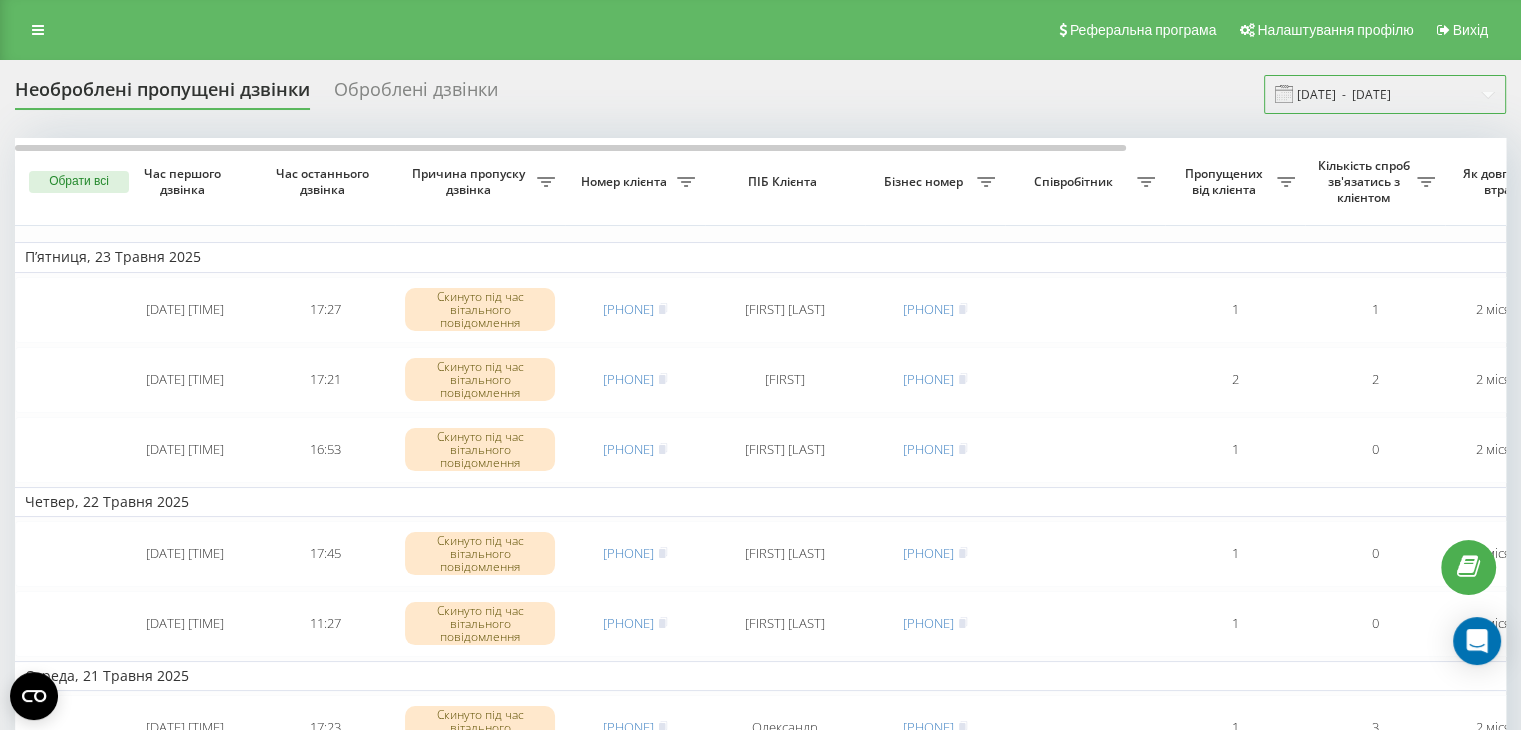 click on "23.04.2025  -  23.05.2025" at bounding box center [1385, 94] 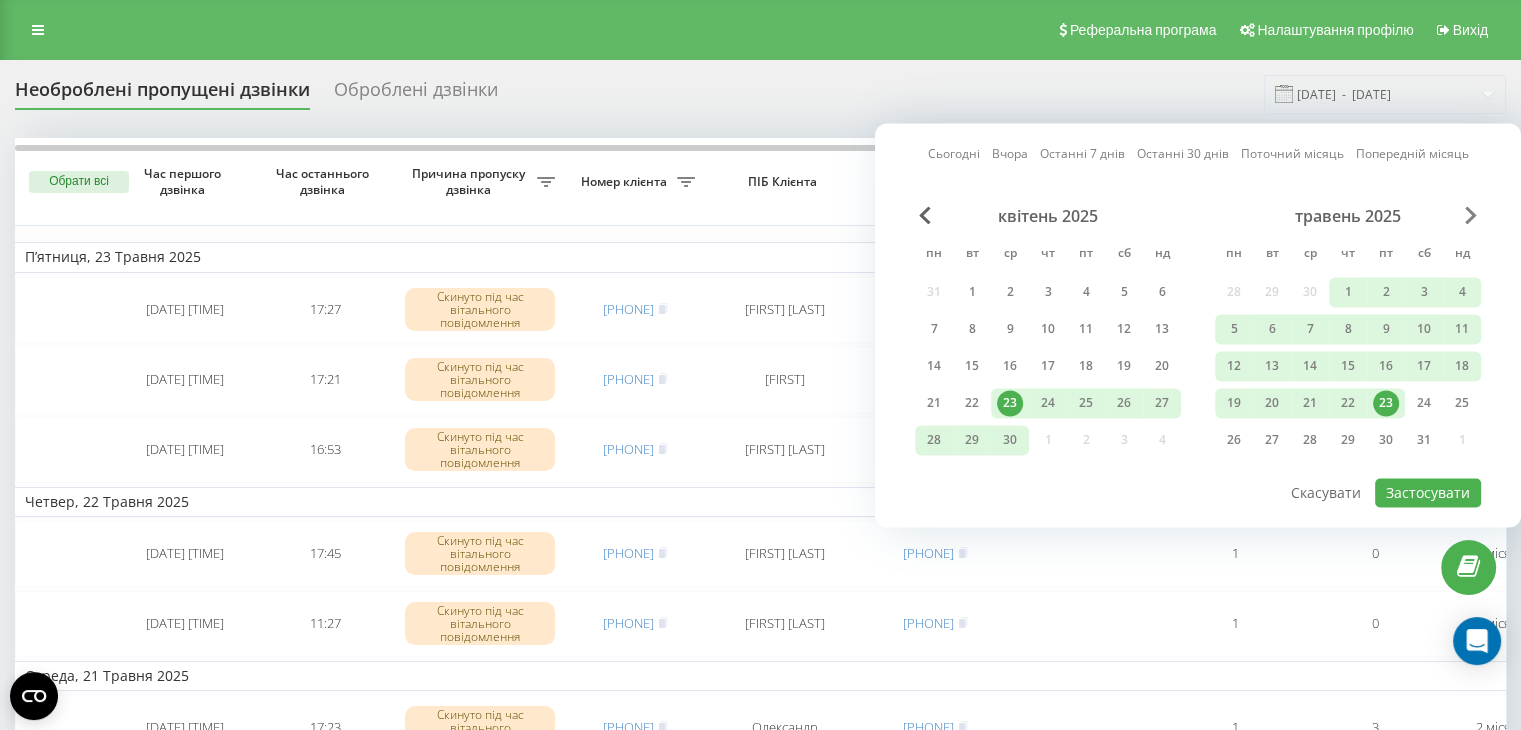 click at bounding box center (1471, 215) 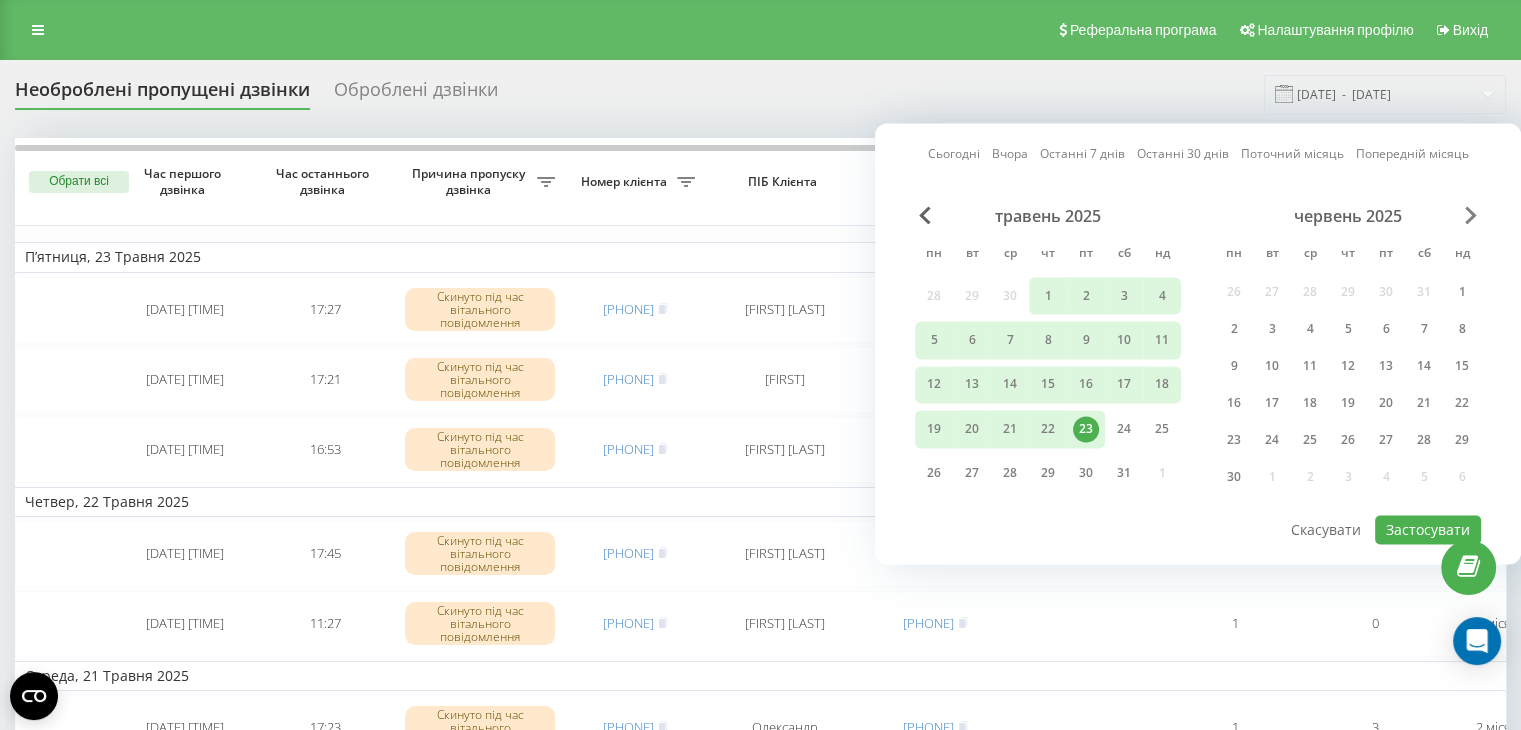 click at bounding box center [1471, 215] 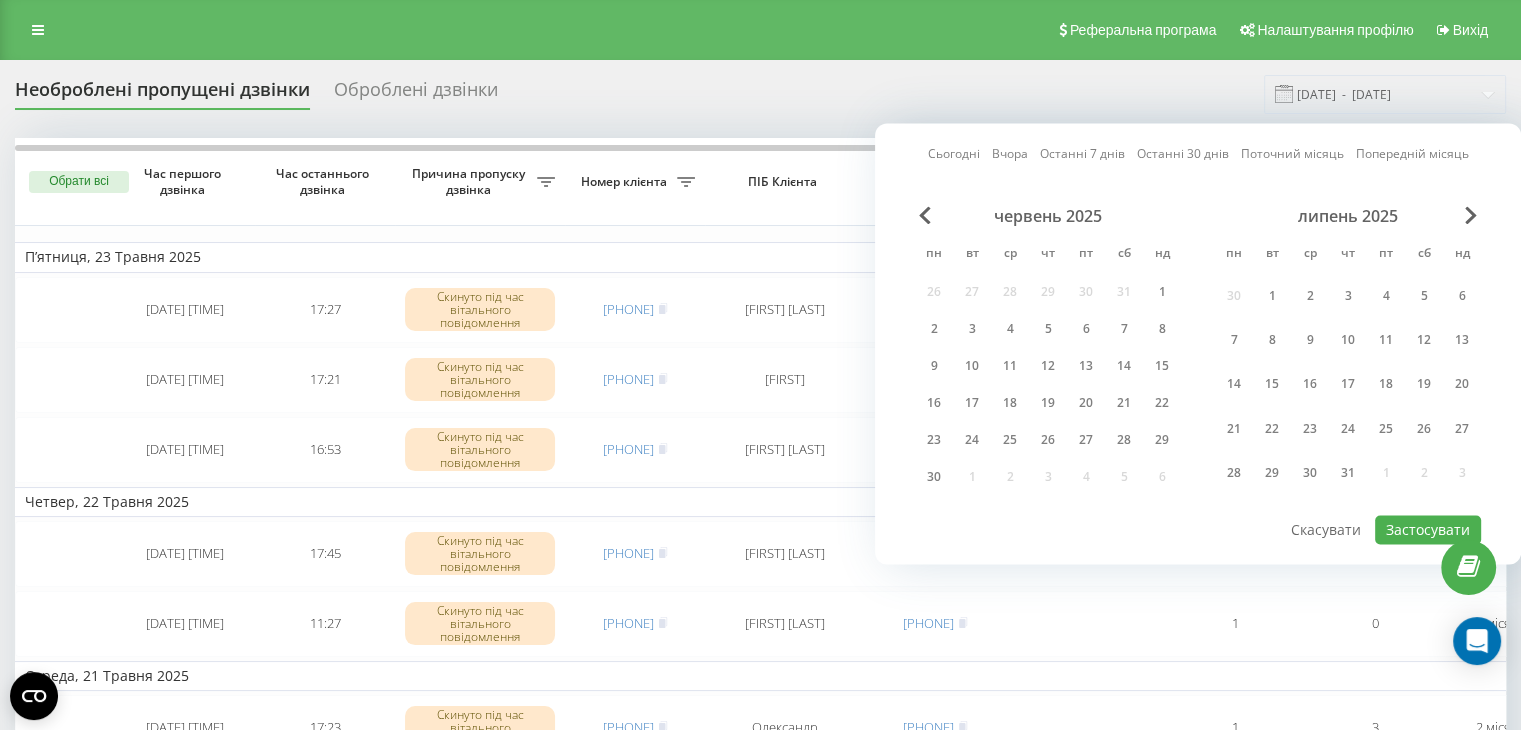 click on "липень 2025" at bounding box center [1348, 216] 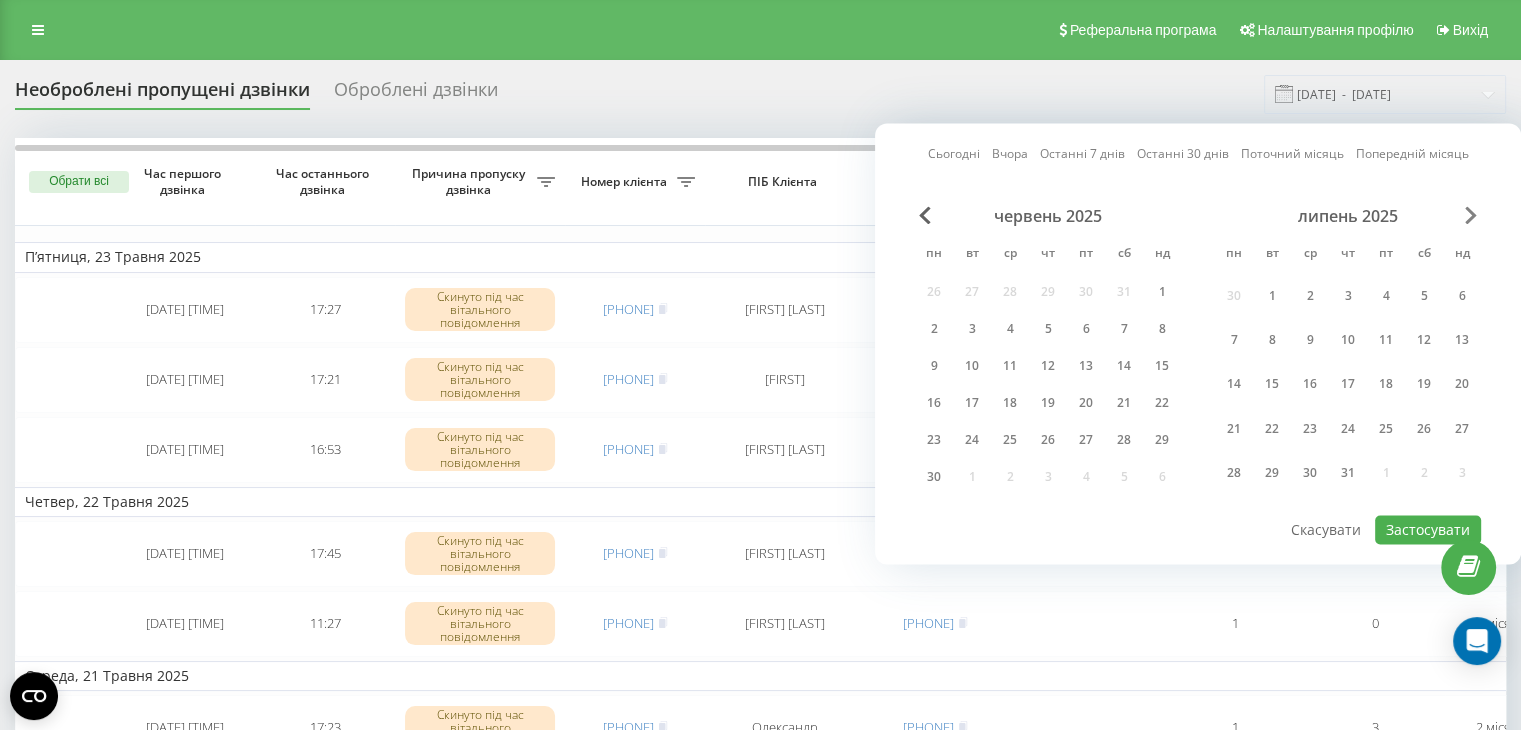 click at bounding box center (1471, 215) 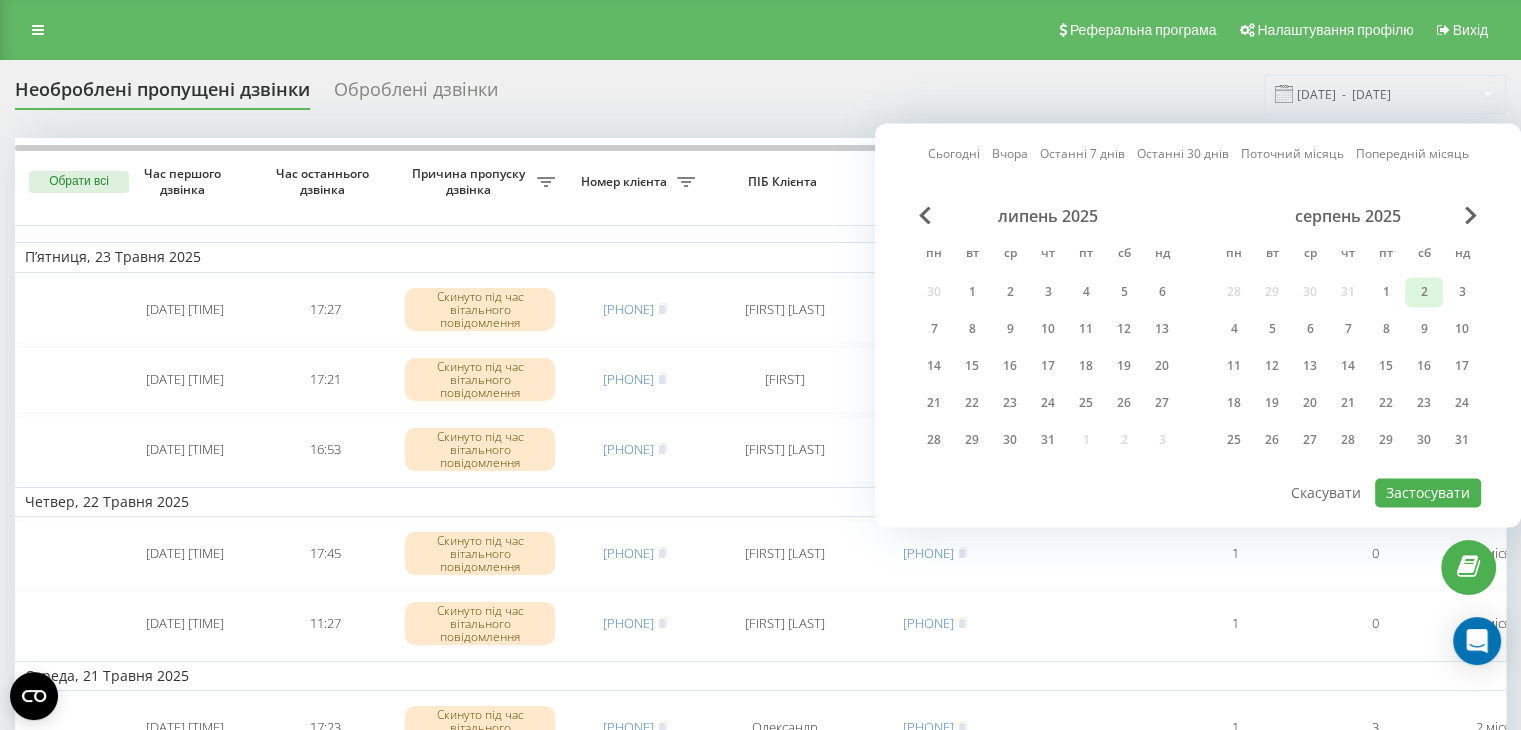 click on "2" at bounding box center [1424, 292] 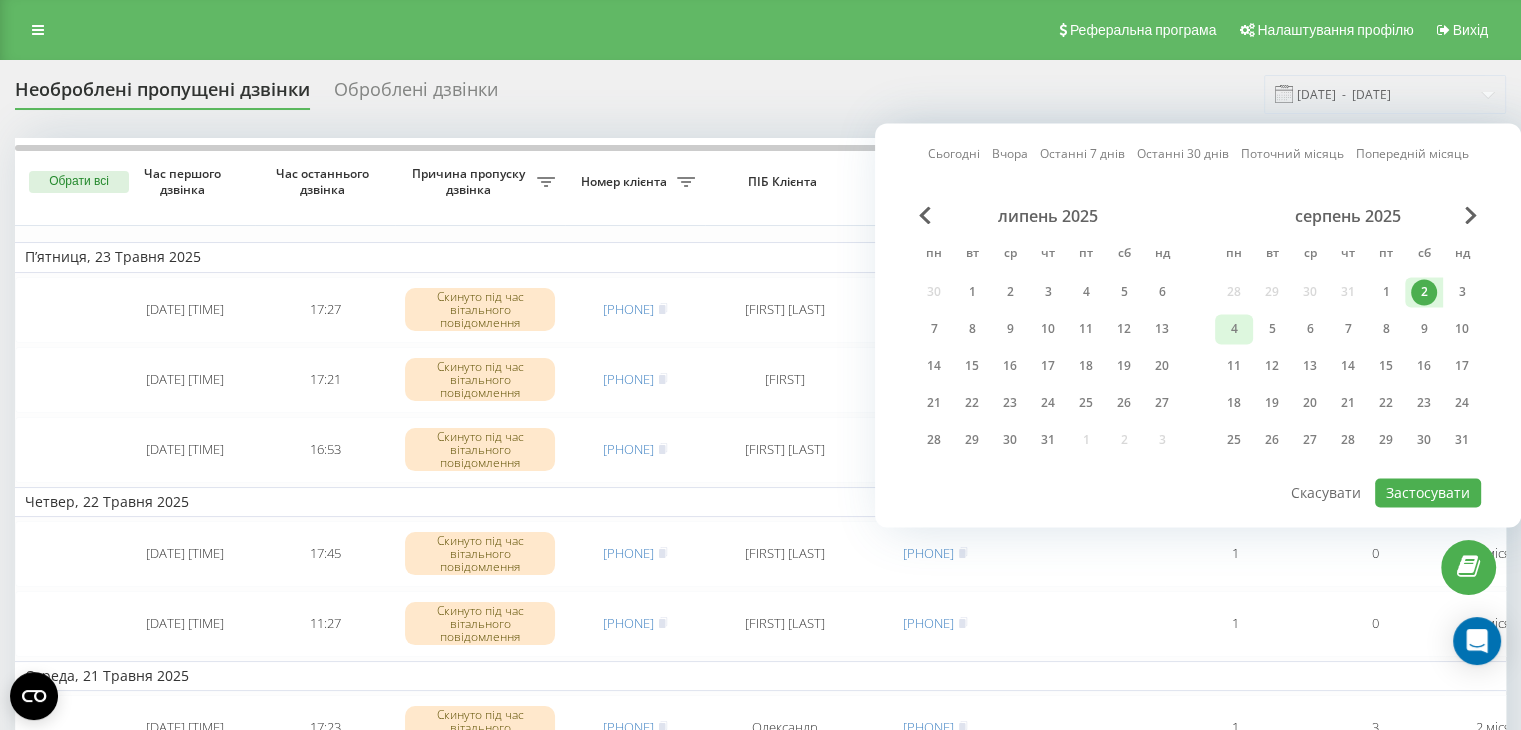 click on "4" at bounding box center [1234, 329] 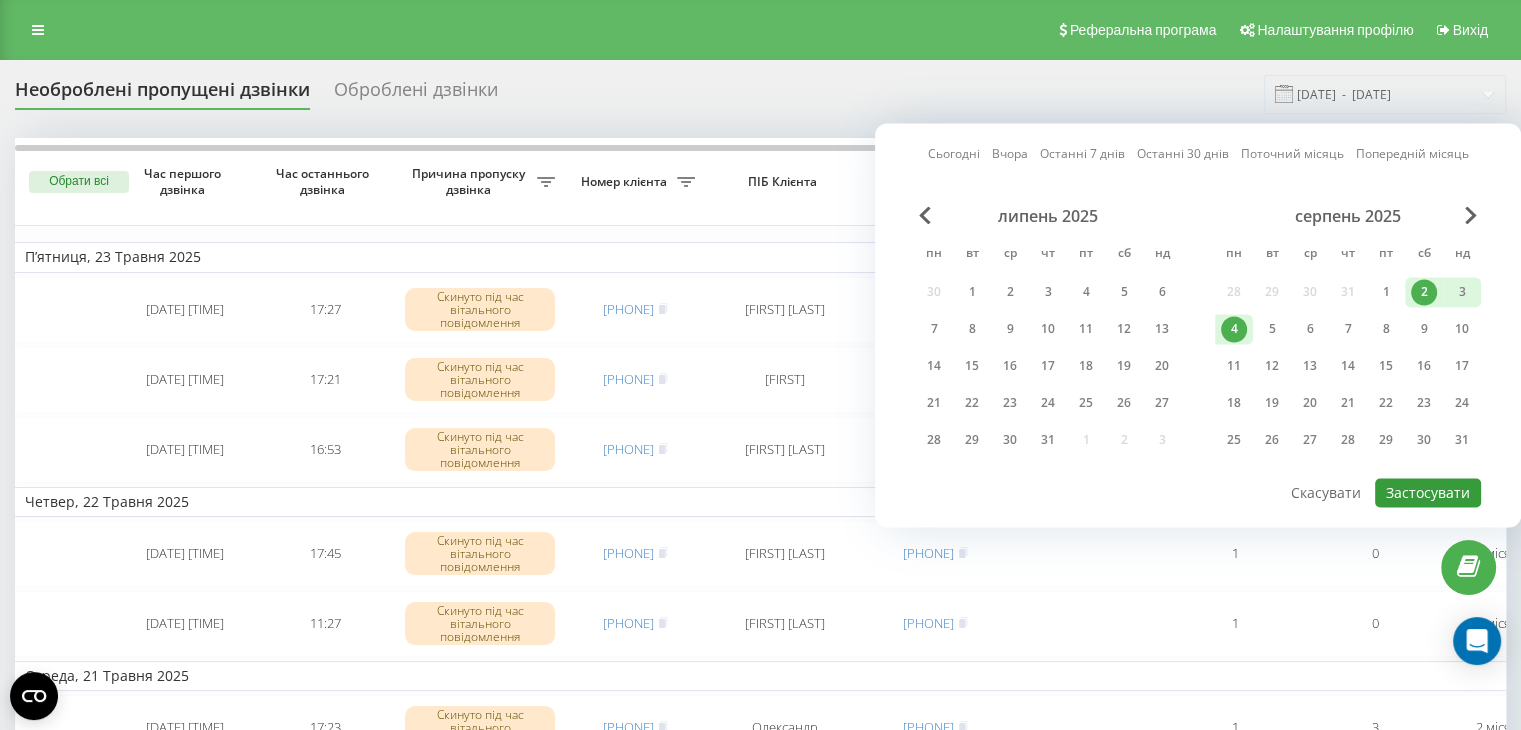 click on "Застосувати" at bounding box center (1428, 492) 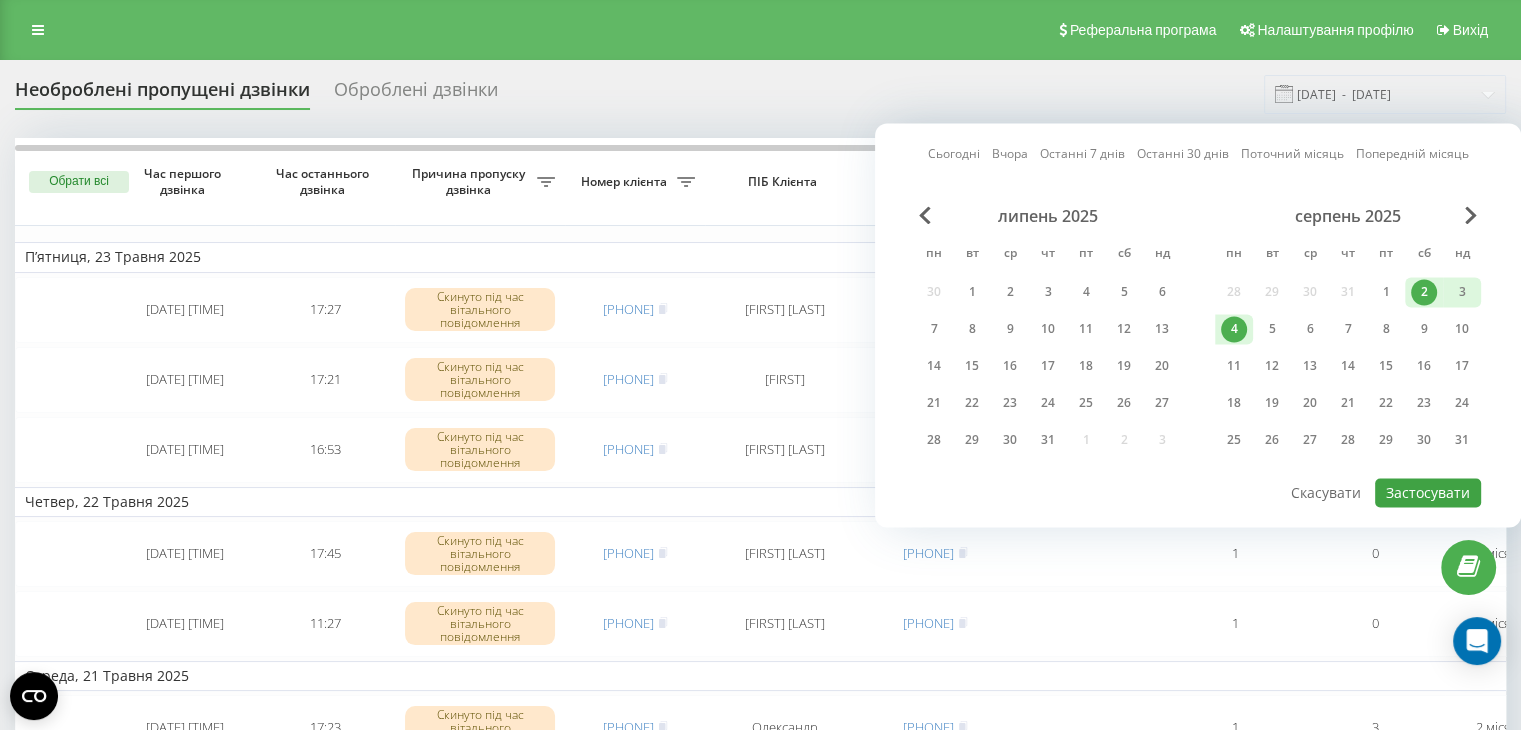 type on "02.08.2025  -  04.08.2025" 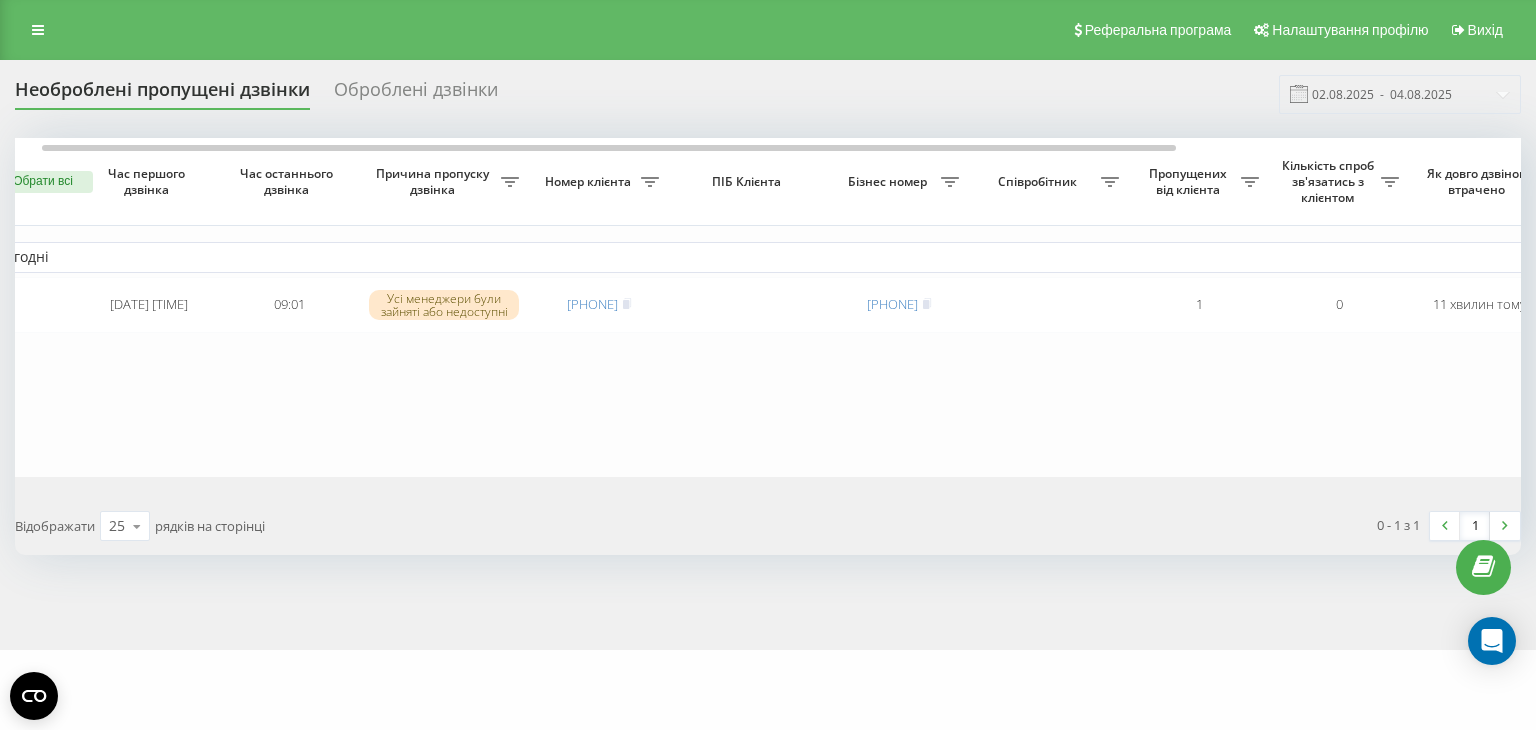 scroll, scrollTop: 0, scrollLeft: 0, axis: both 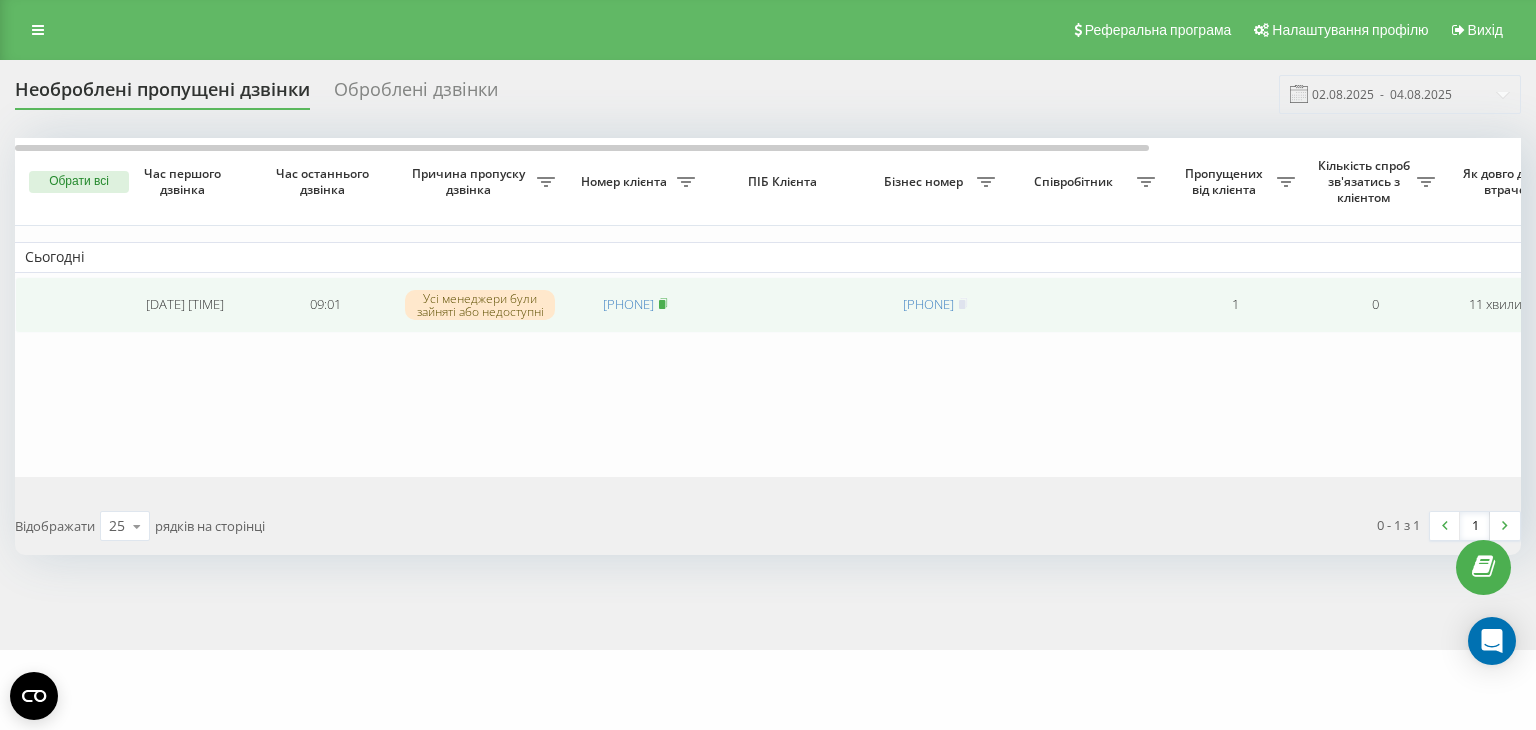 click 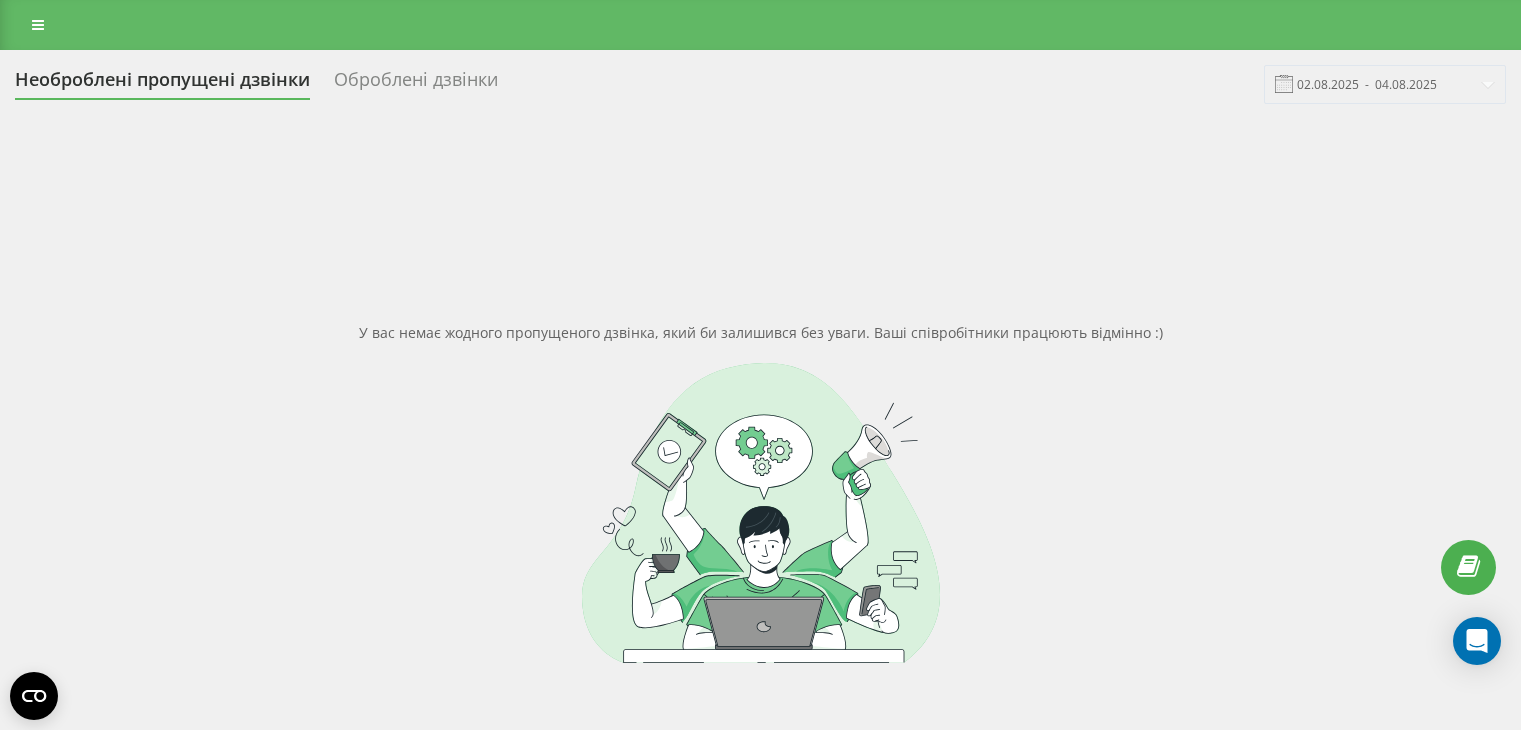 scroll, scrollTop: 0, scrollLeft: 0, axis: both 